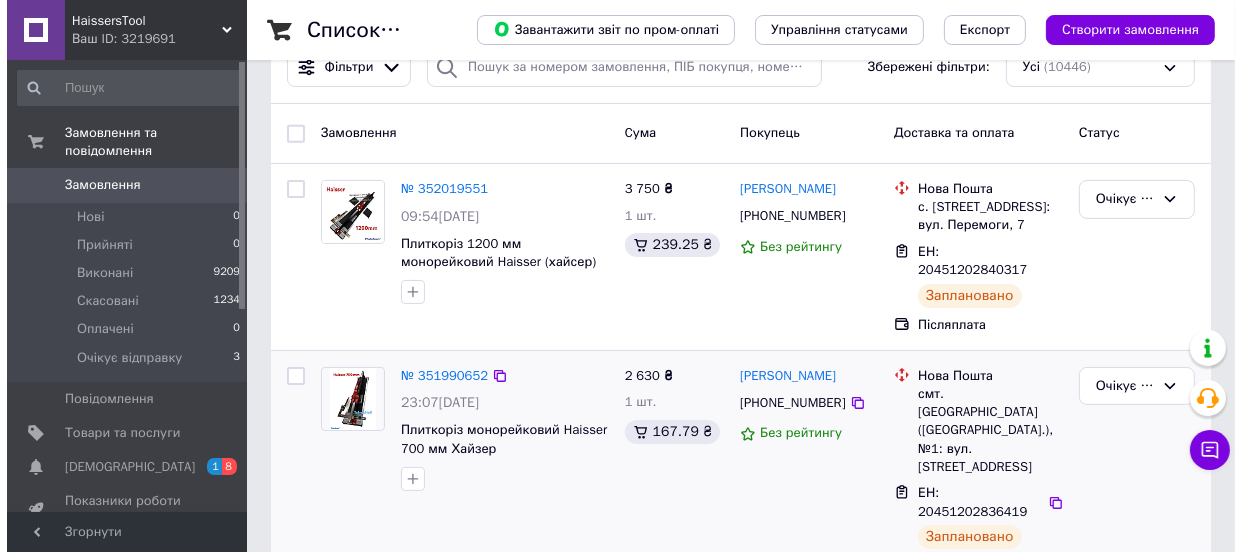 scroll, scrollTop: 252, scrollLeft: 0, axis: vertical 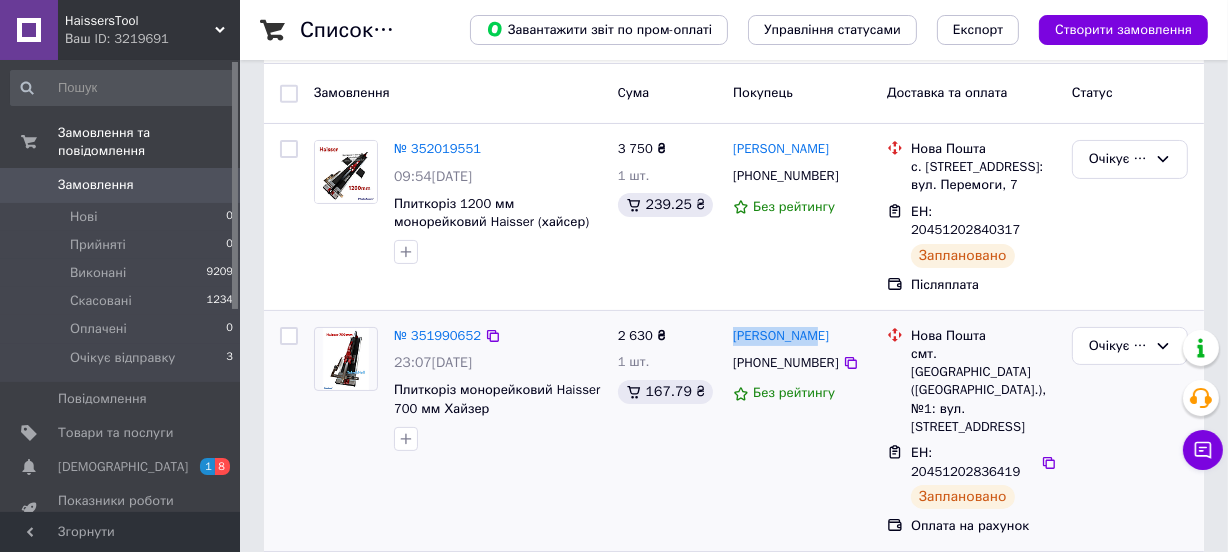 drag, startPoint x: 727, startPoint y: 307, endPoint x: 820, endPoint y: 322, distance: 94.20191 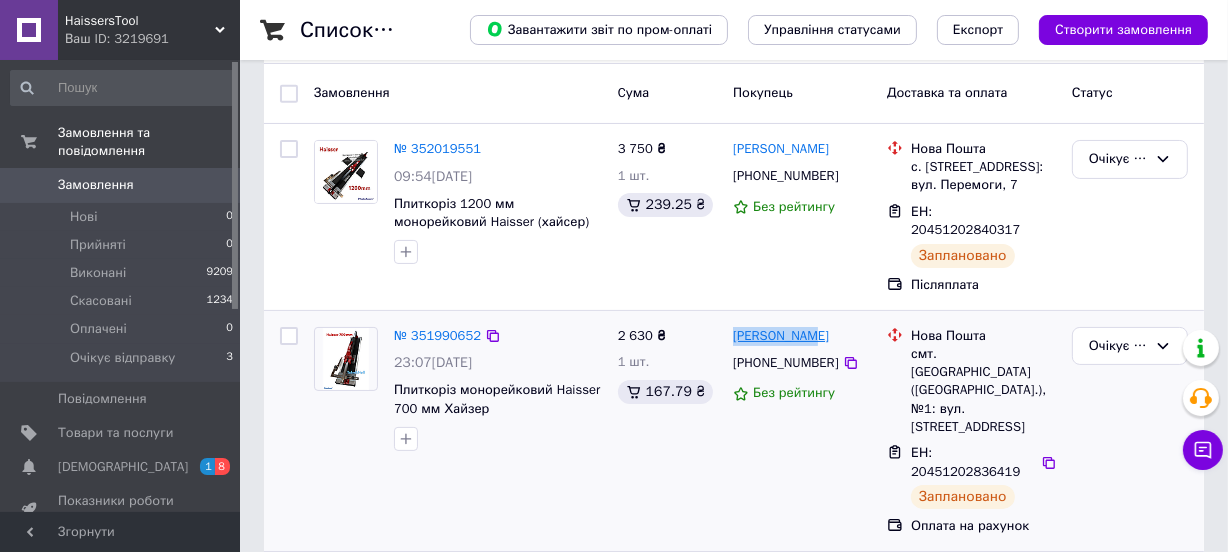 copy on "[PERSON_NAME]" 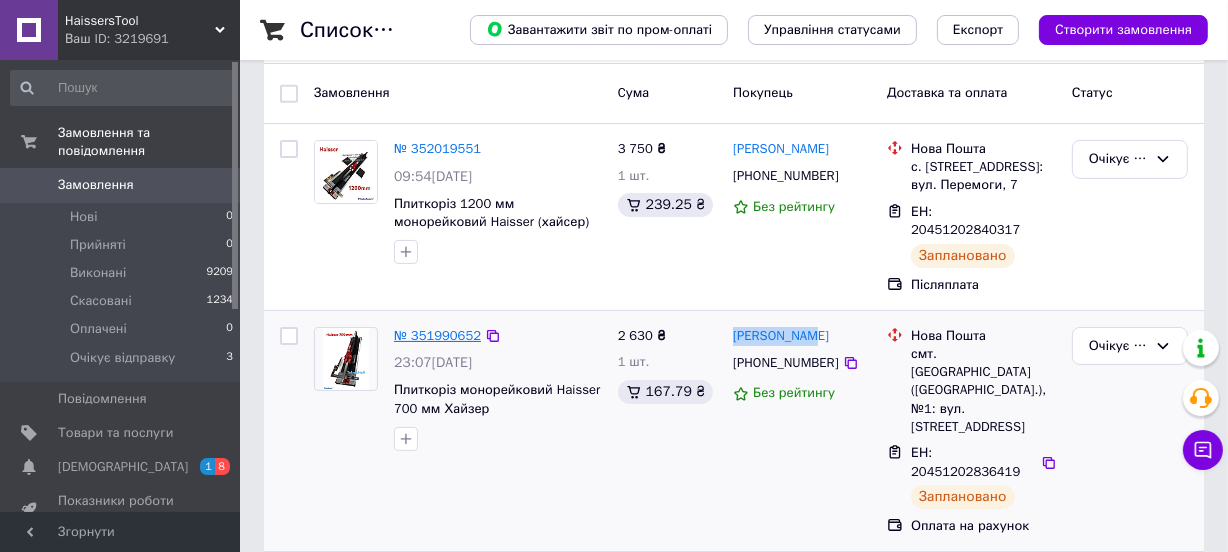 click on "№ 351990652" at bounding box center (437, 335) 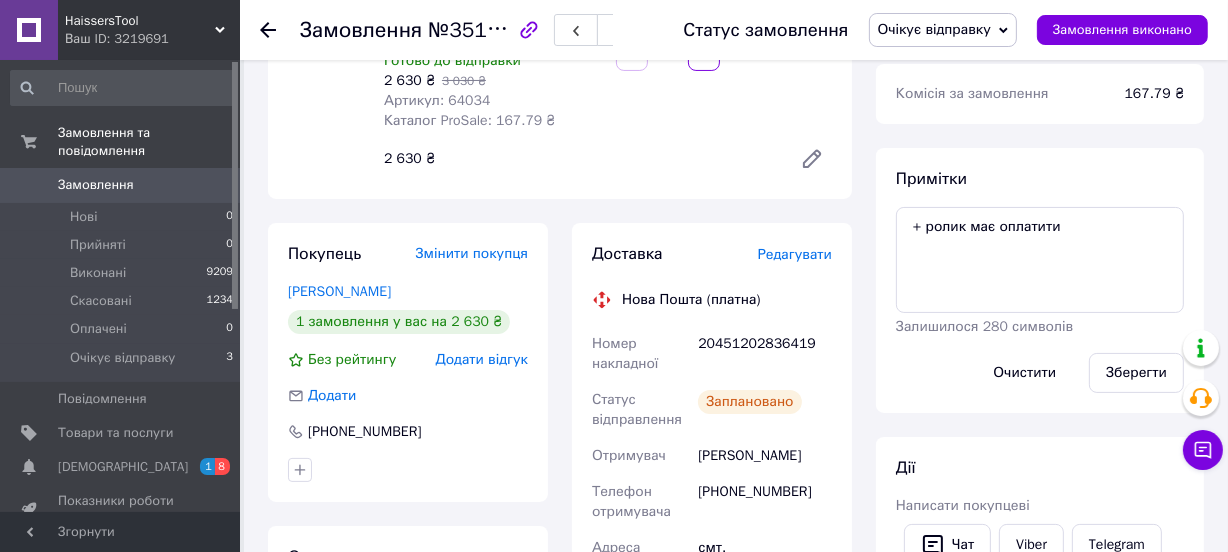 click on "Редагувати" at bounding box center [795, 254] 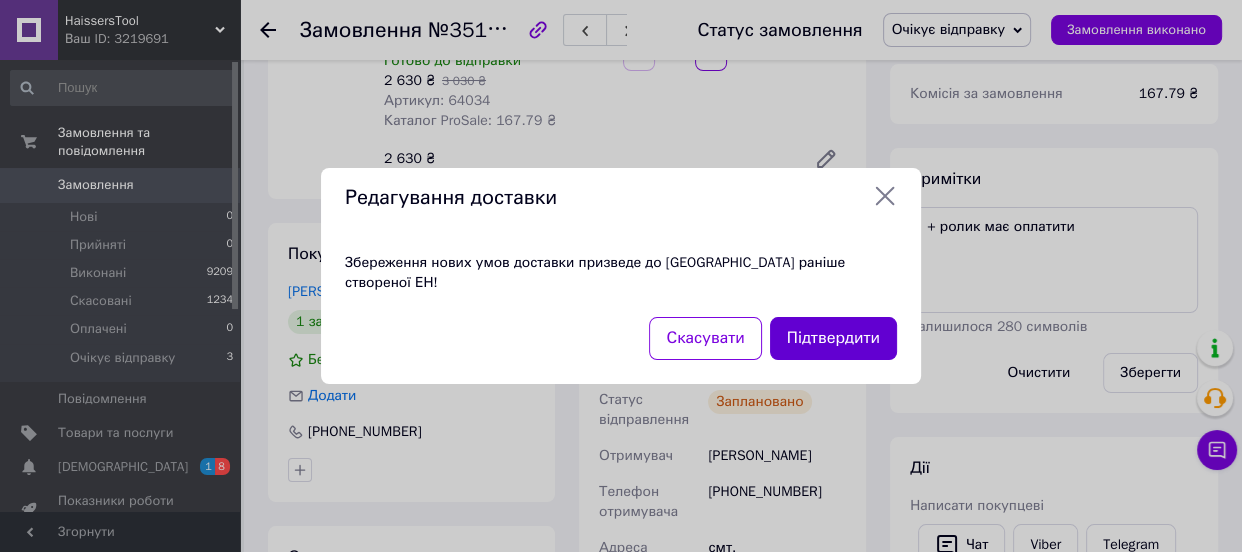 click on "Підтвердити" at bounding box center (833, 338) 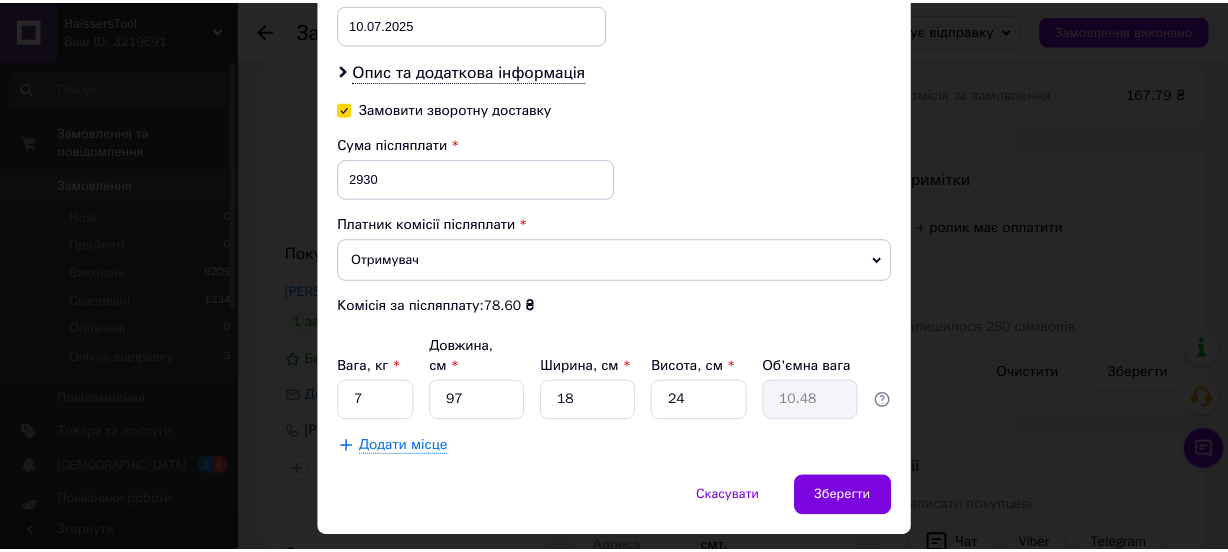 scroll, scrollTop: 1000, scrollLeft: 0, axis: vertical 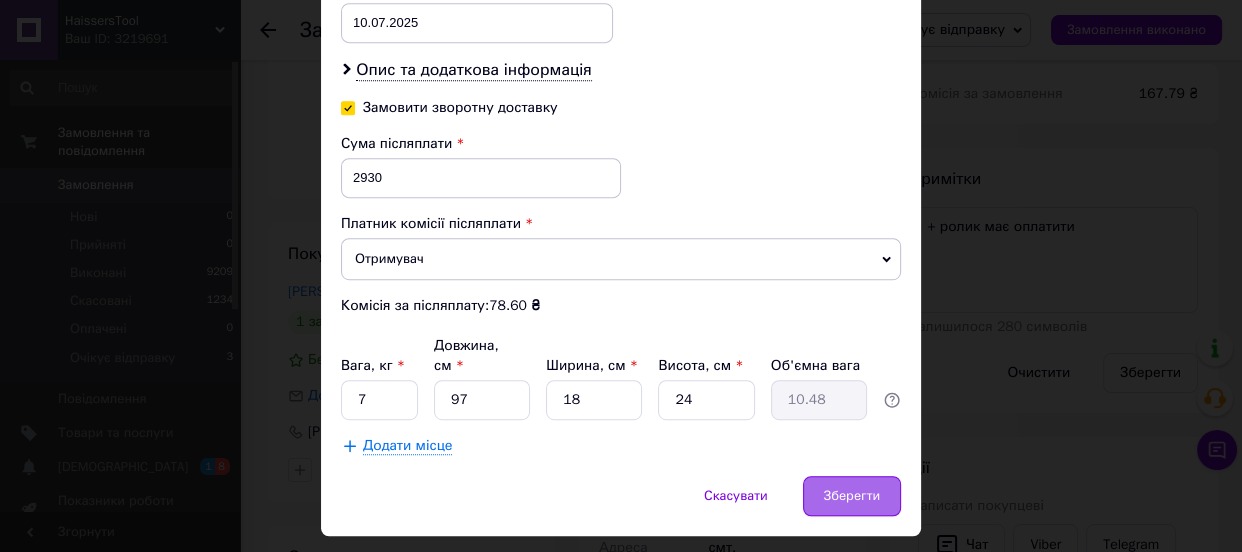 click on "Зберегти" at bounding box center [852, 496] 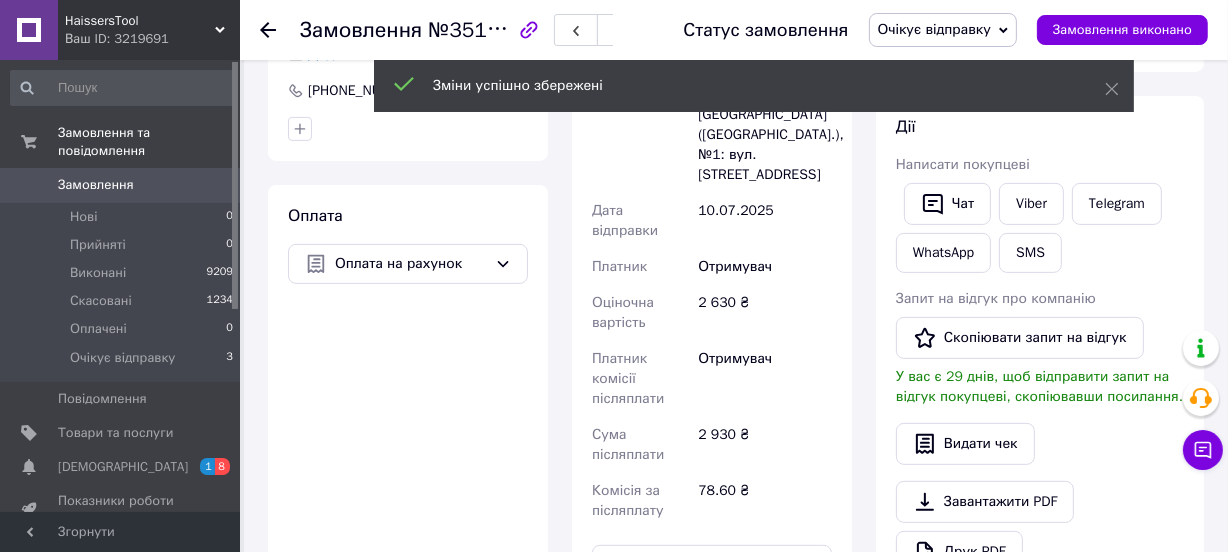 scroll, scrollTop: 889, scrollLeft: 0, axis: vertical 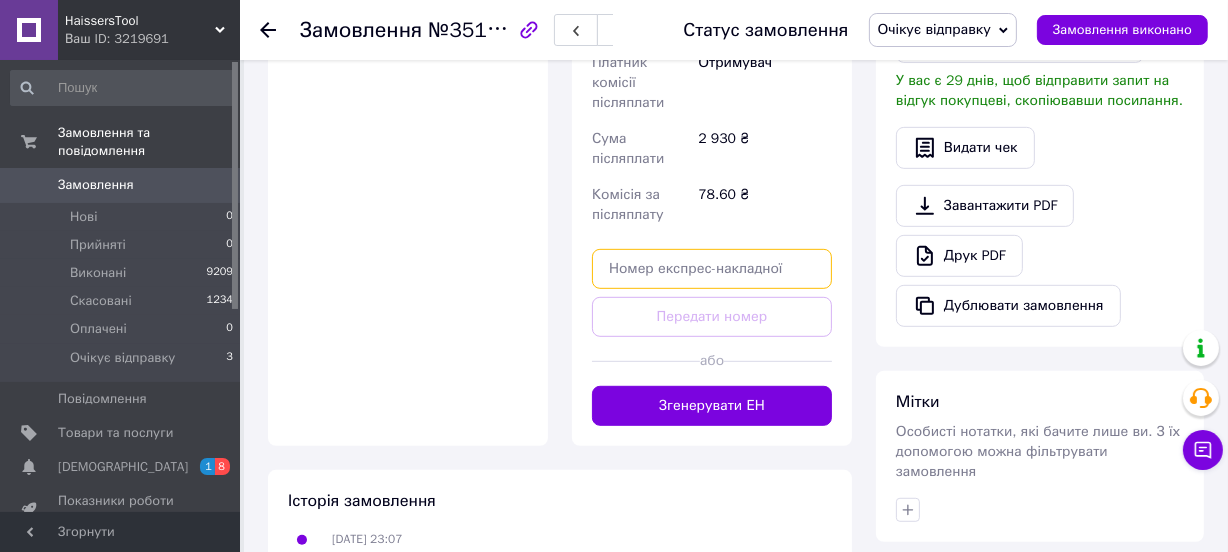 paste on "20451203059371" 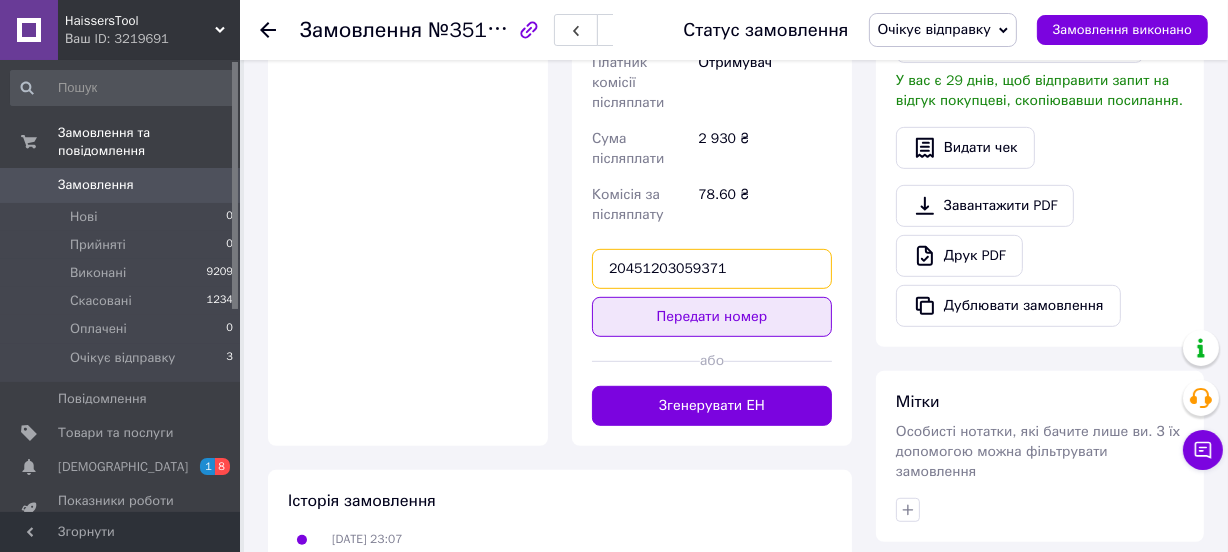 type on "20451203059371" 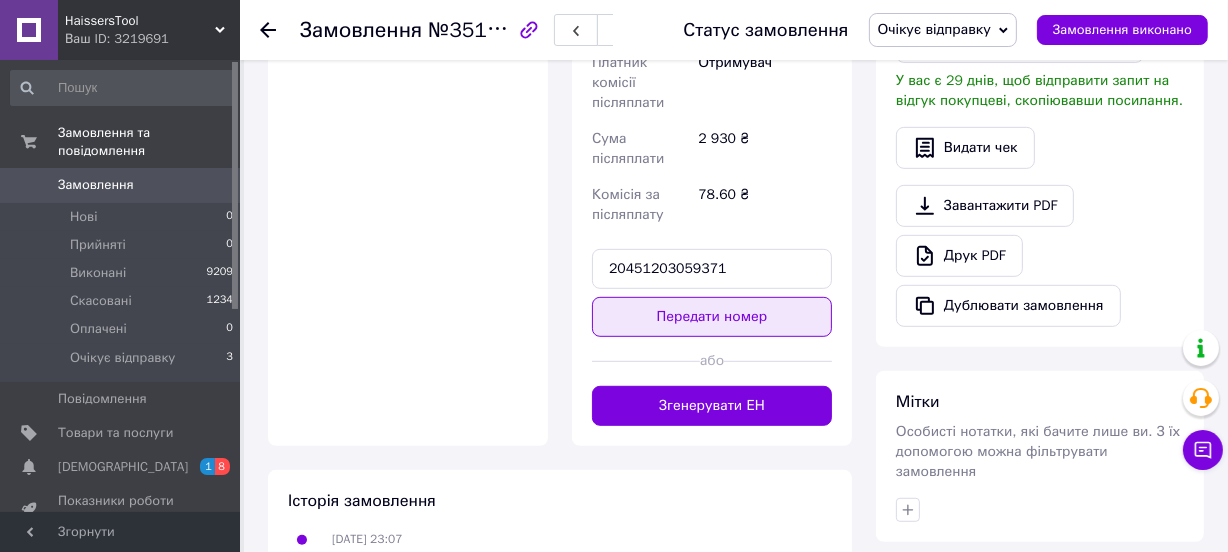 click on "Передати номер" at bounding box center [712, 317] 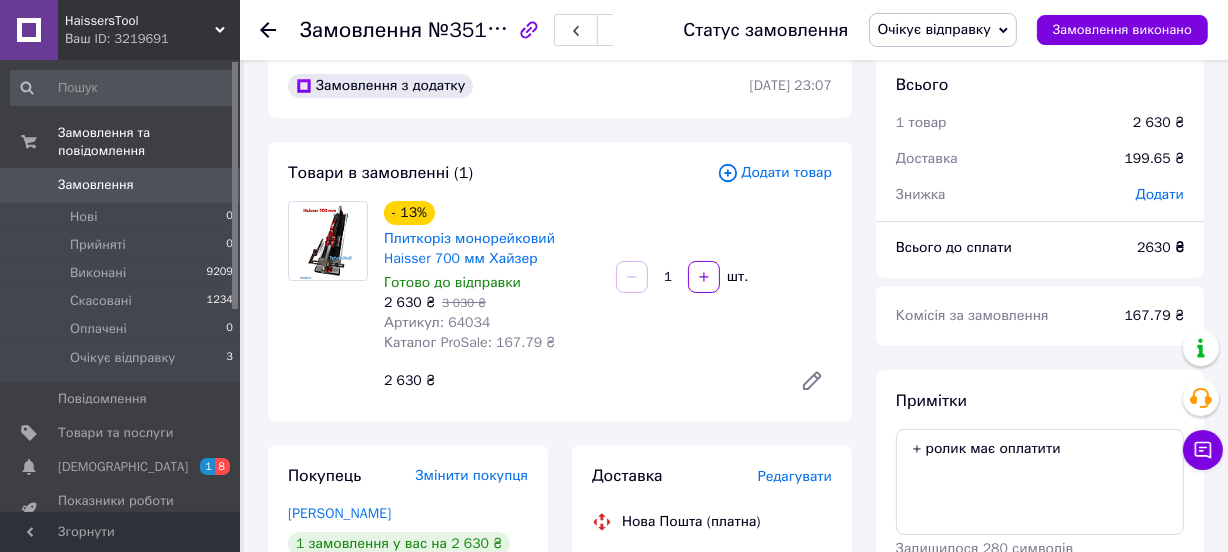 scroll, scrollTop: 0, scrollLeft: 0, axis: both 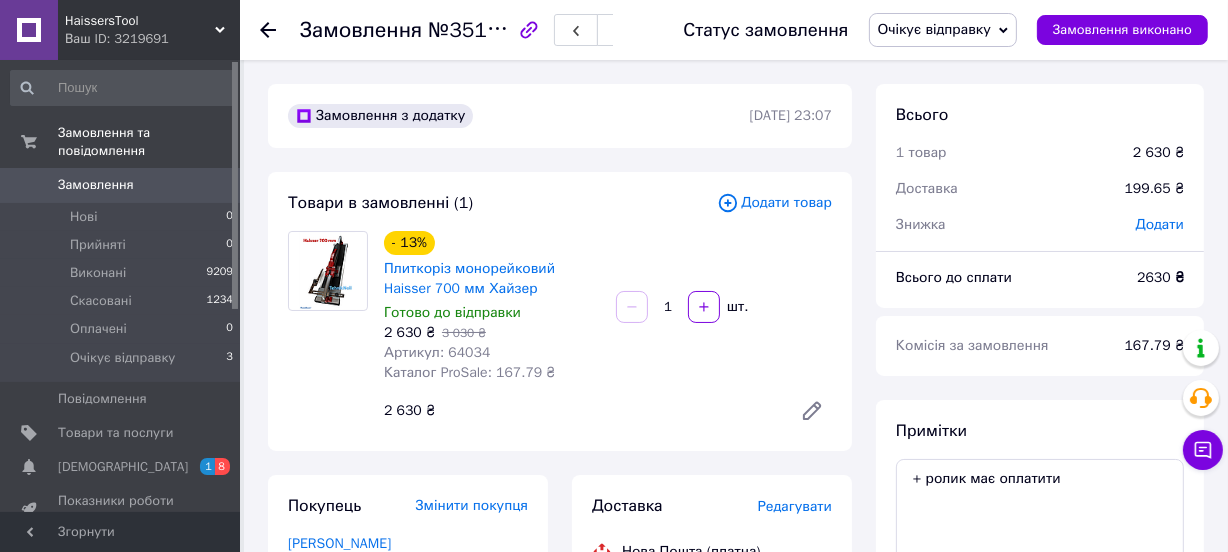 click 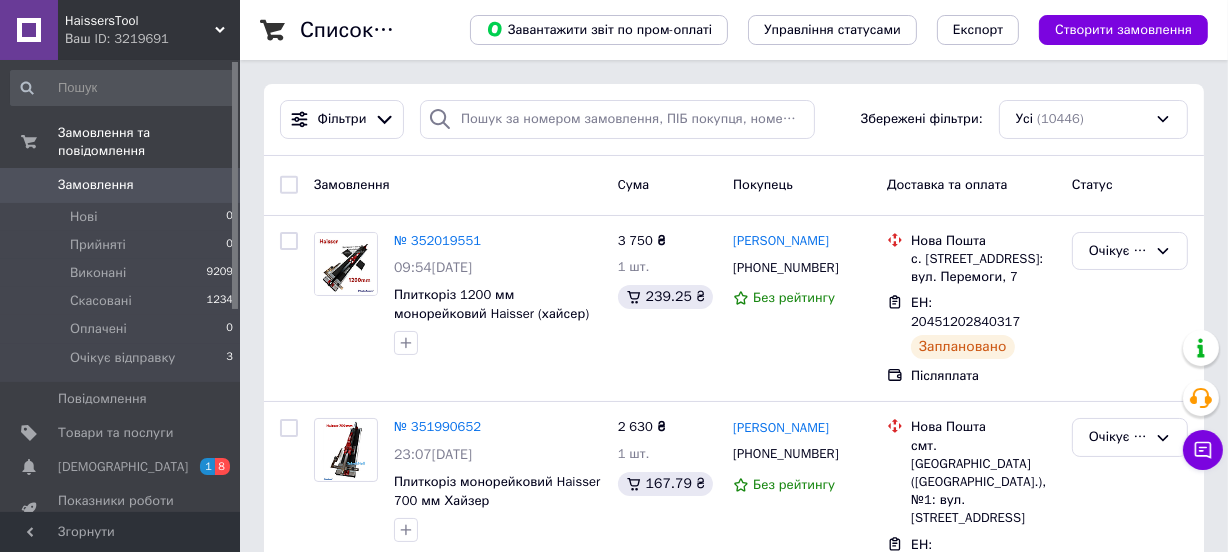 scroll, scrollTop: 272, scrollLeft: 0, axis: vertical 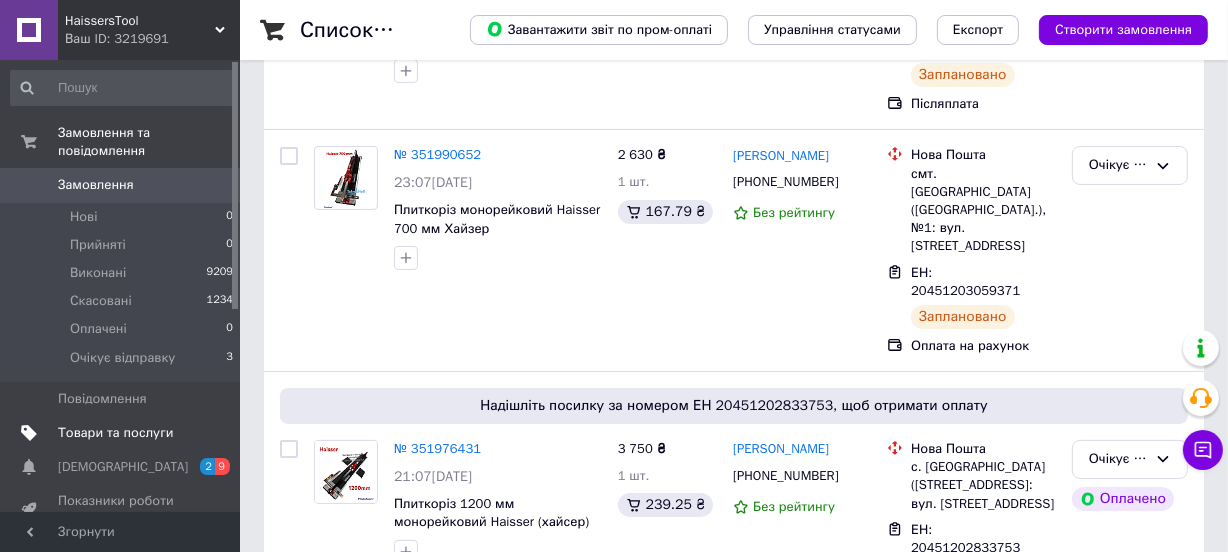 click on "Товари та послуги" at bounding box center (115, 433) 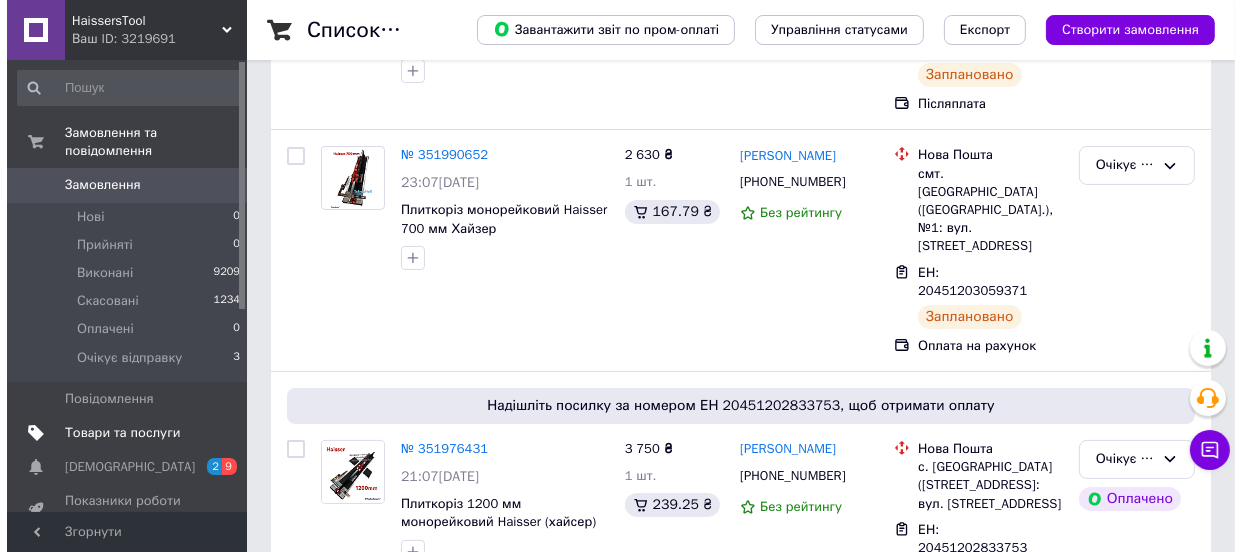 scroll, scrollTop: 0, scrollLeft: 0, axis: both 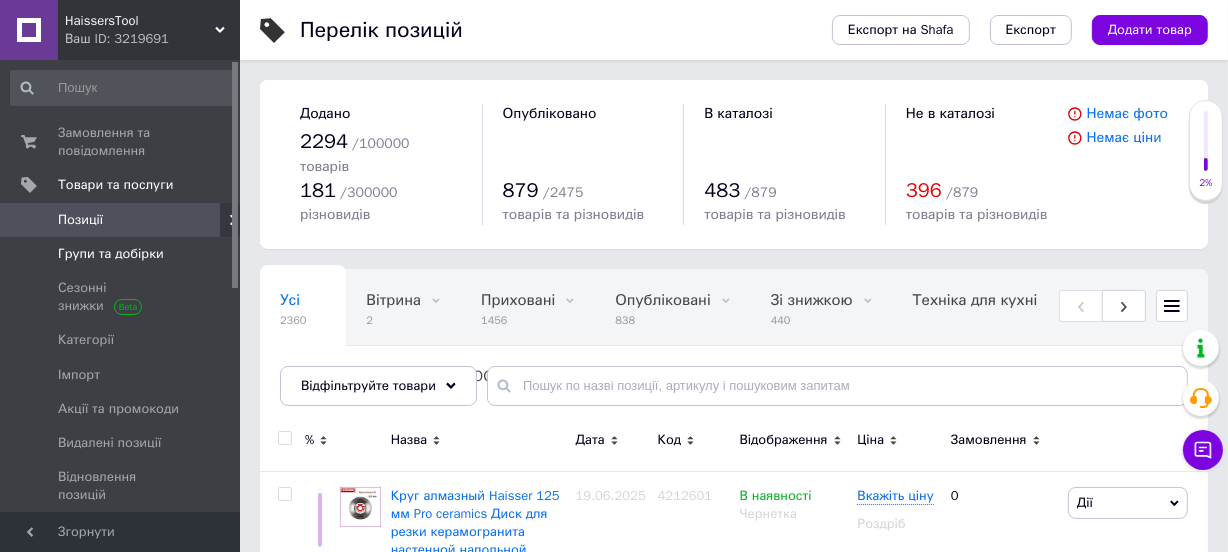 click on "Групи та добірки" at bounding box center (111, 254) 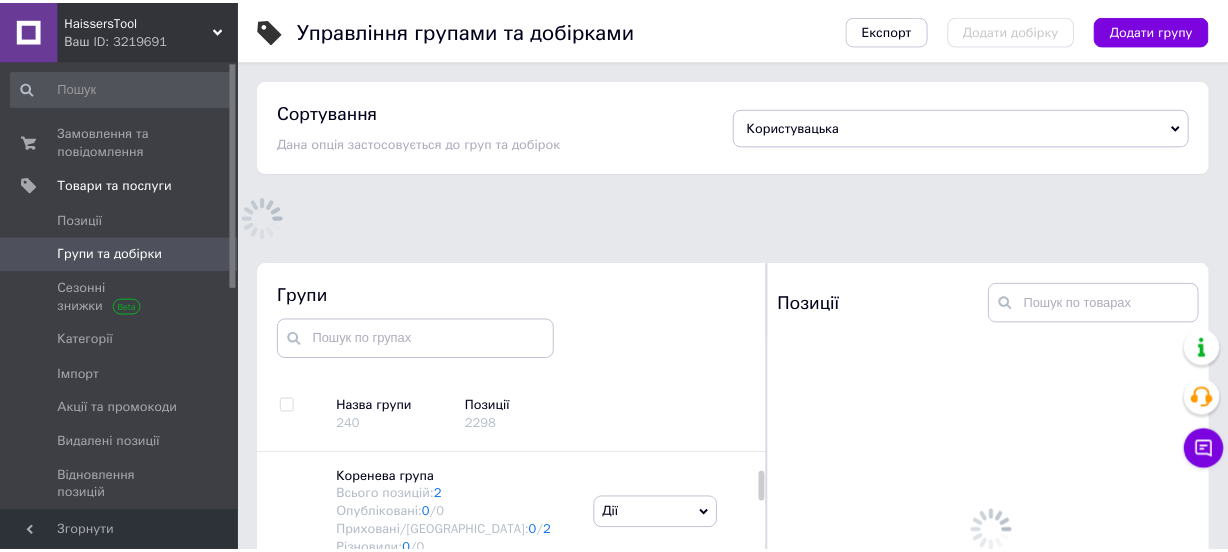 scroll, scrollTop: 113, scrollLeft: 0, axis: vertical 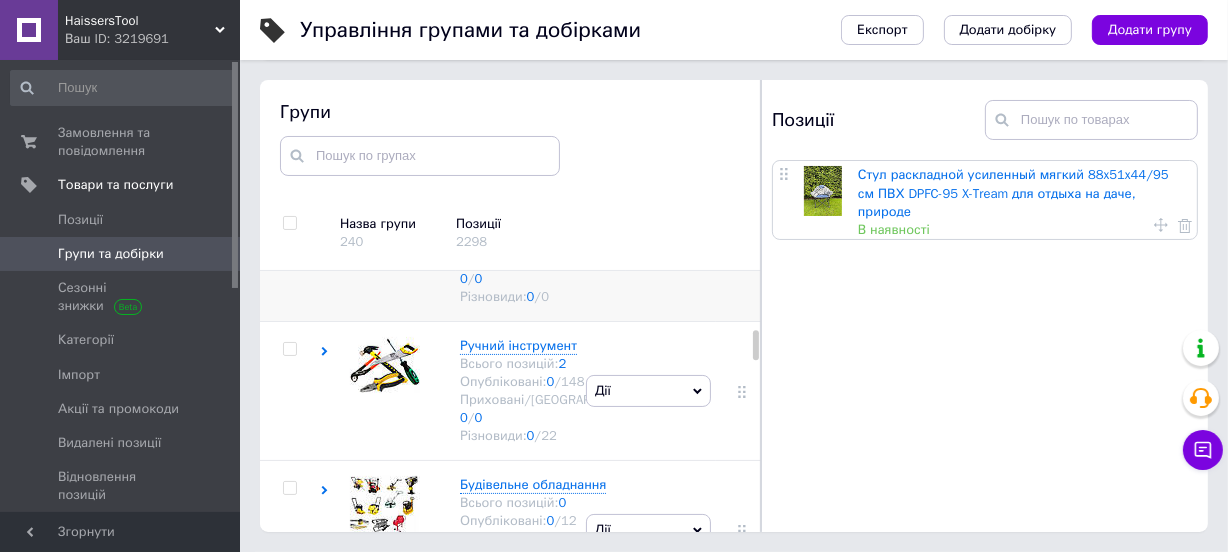 click 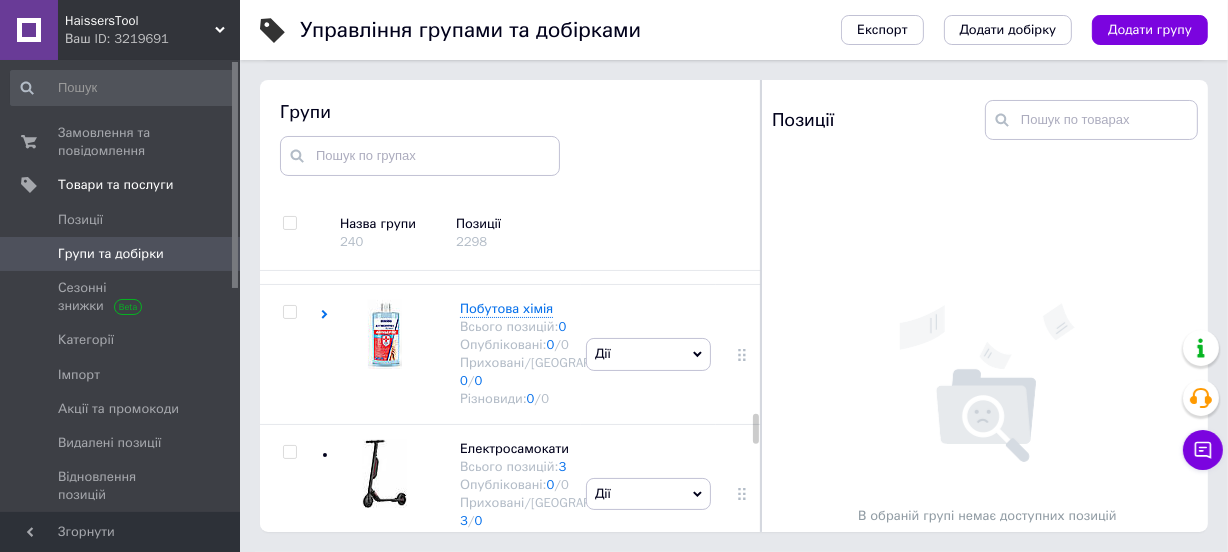 scroll, scrollTop: 4561, scrollLeft: 0, axis: vertical 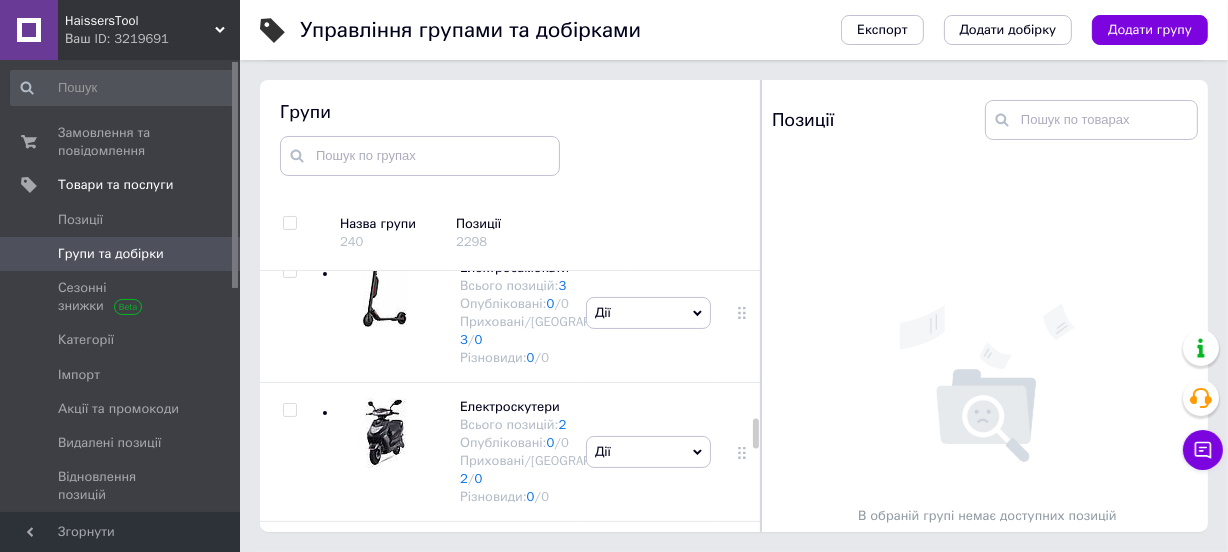 click 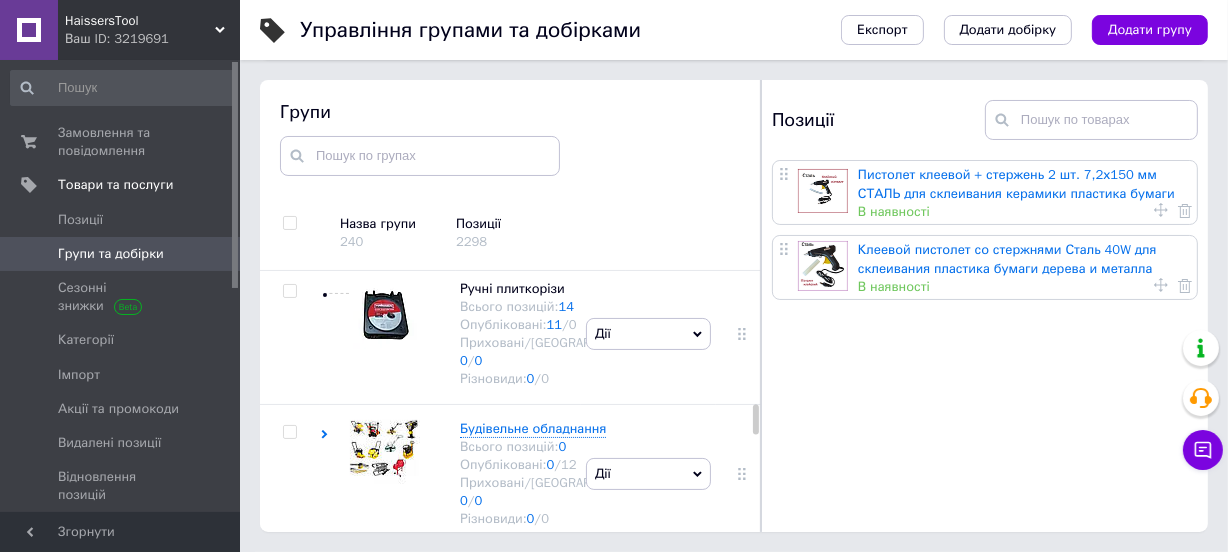 scroll, scrollTop: 5289, scrollLeft: 0, axis: vertical 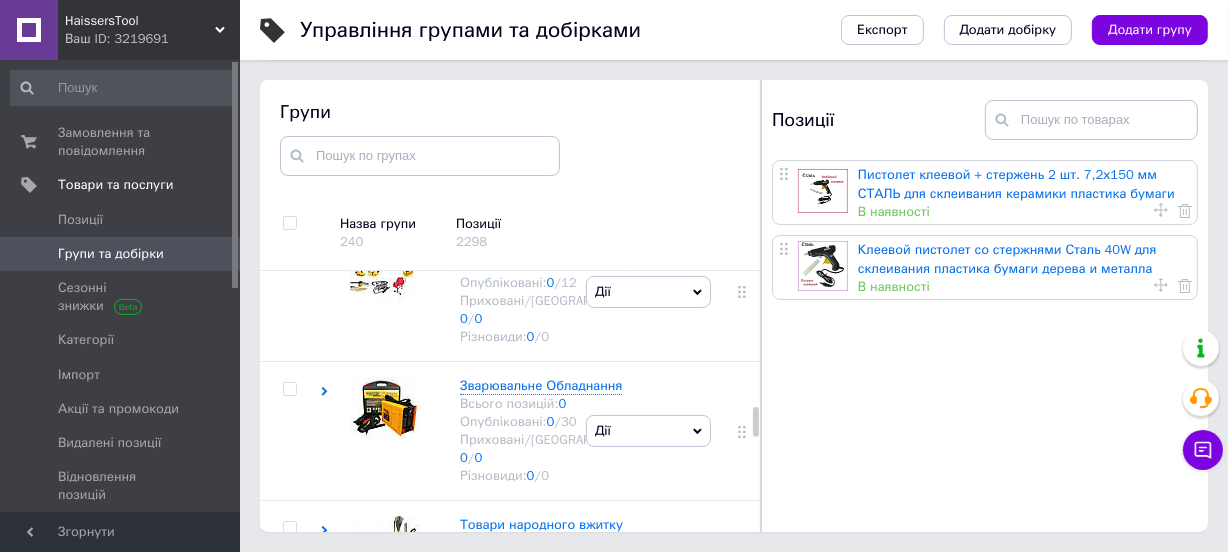click on "5" at bounding box center (551, -840) 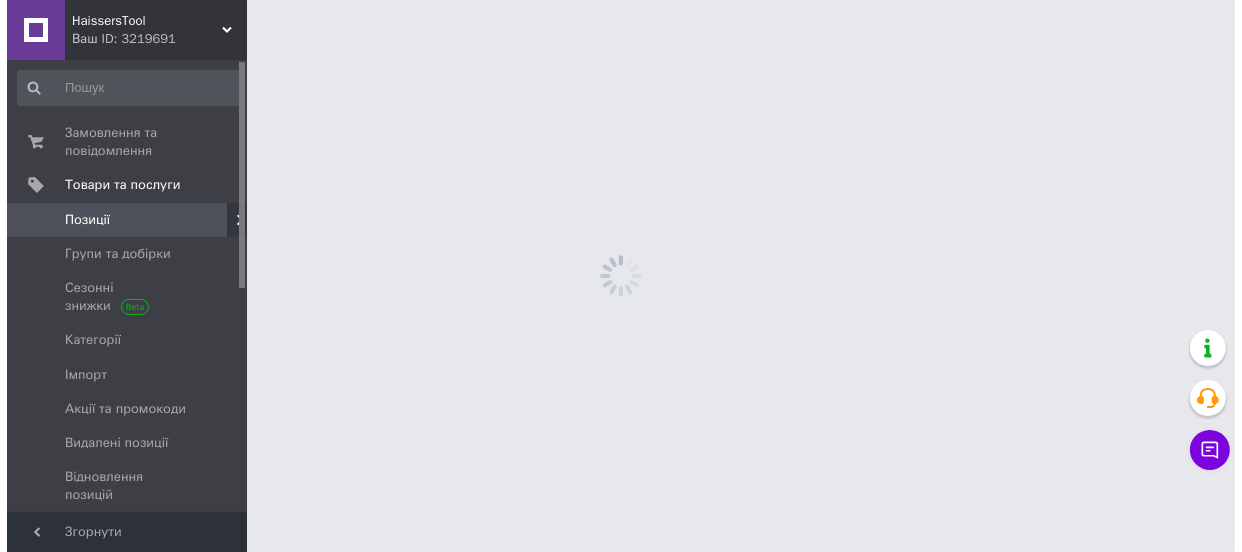 scroll, scrollTop: 0, scrollLeft: 0, axis: both 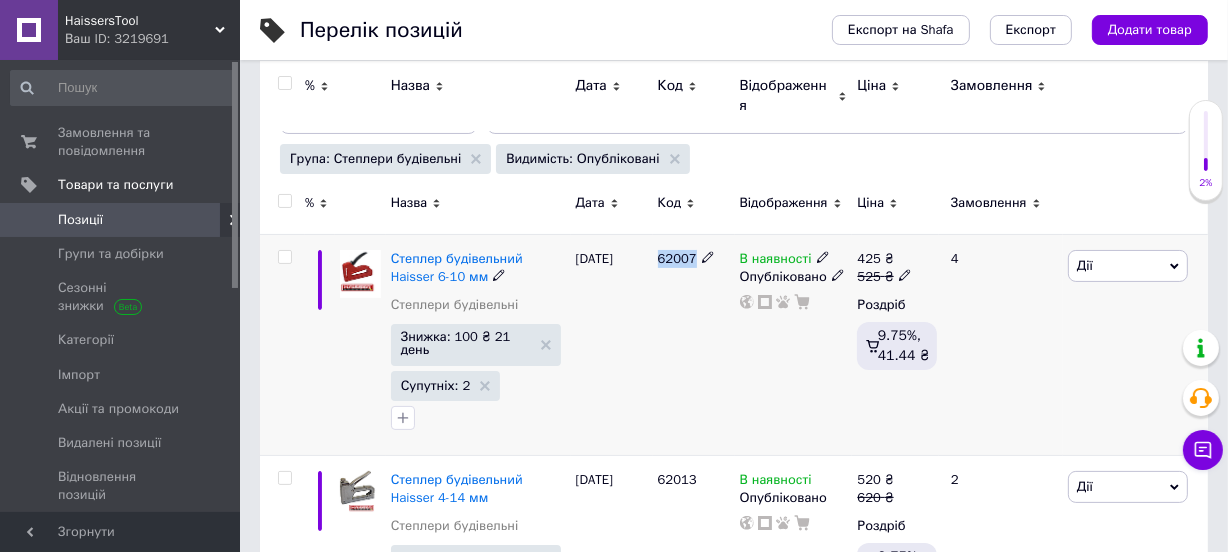drag, startPoint x: 660, startPoint y: 207, endPoint x: 697, endPoint y: 210, distance: 37.12142 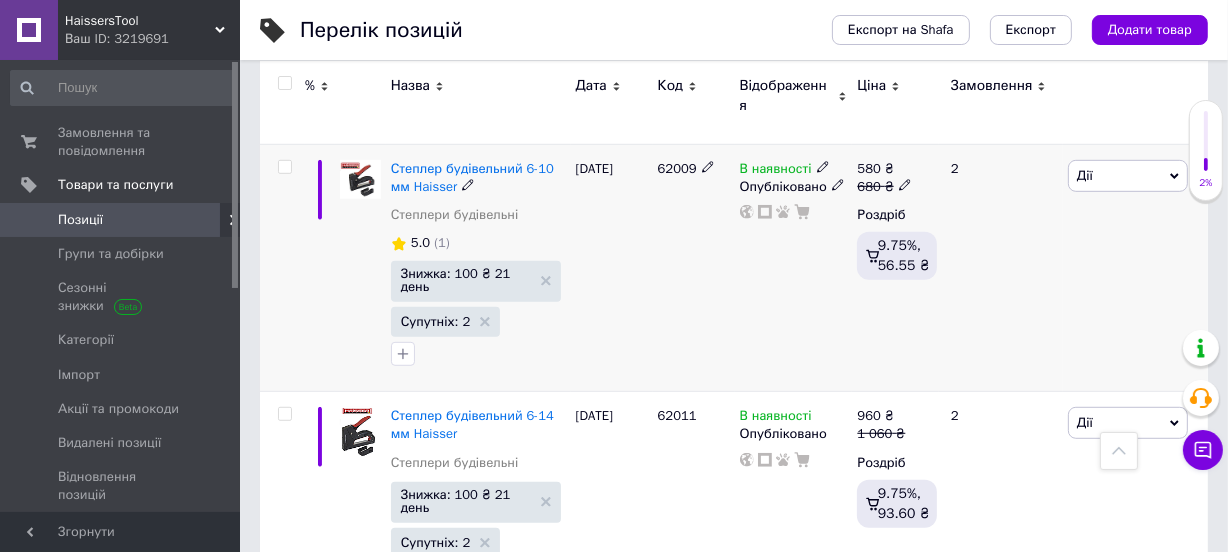 scroll, scrollTop: 1060, scrollLeft: 0, axis: vertical 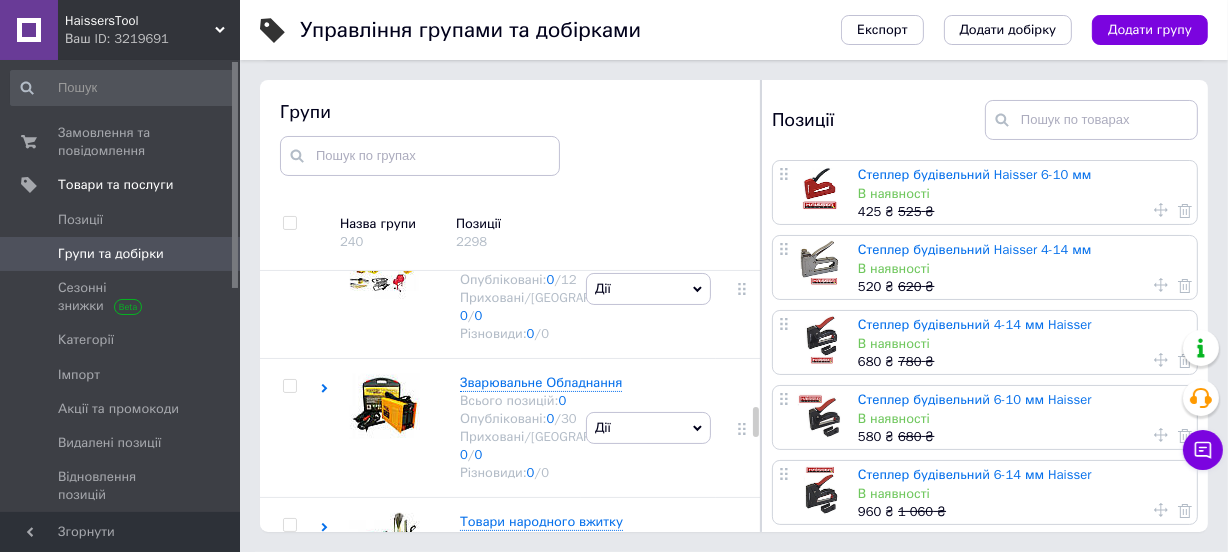 click 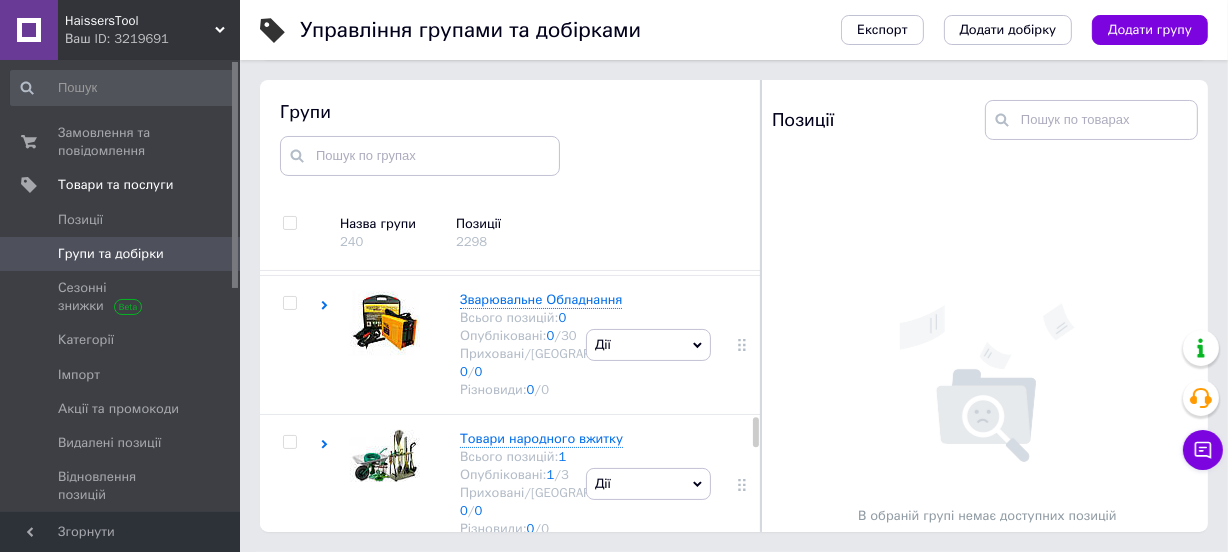 scroll, scrollTop: 5929, scrollLeft: 0, axis: vertical 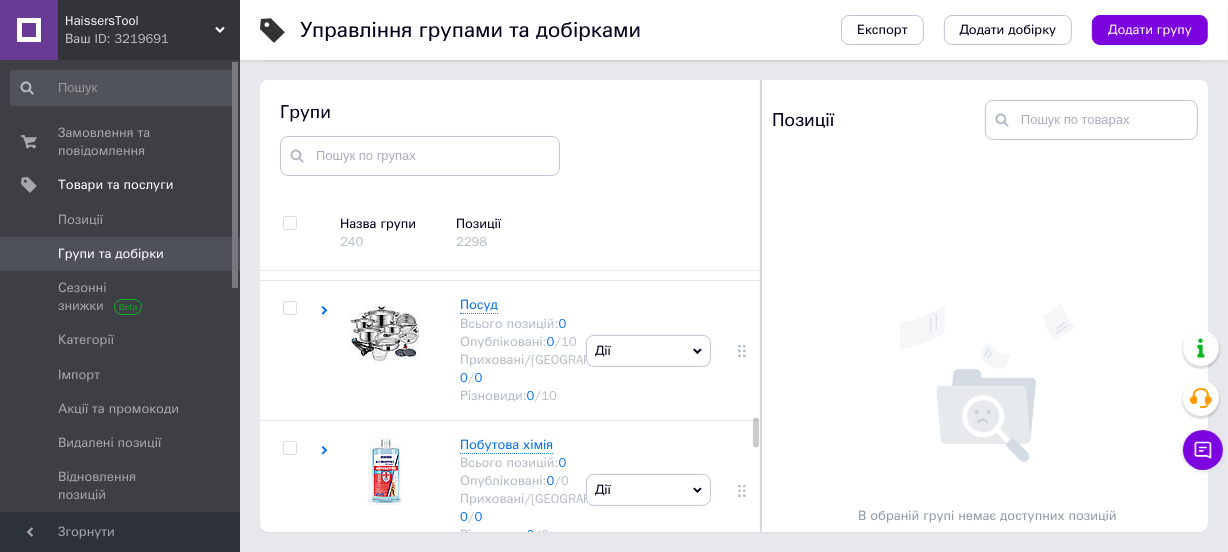 click 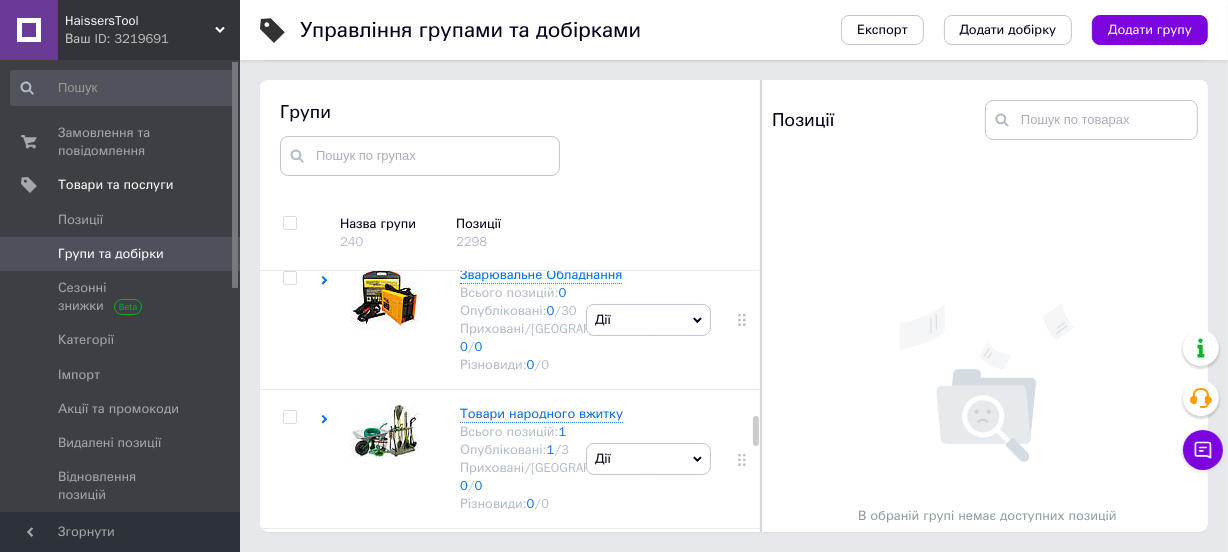 scroll, scrollTop: 6656, scrollLeft: 0, axis: vertical 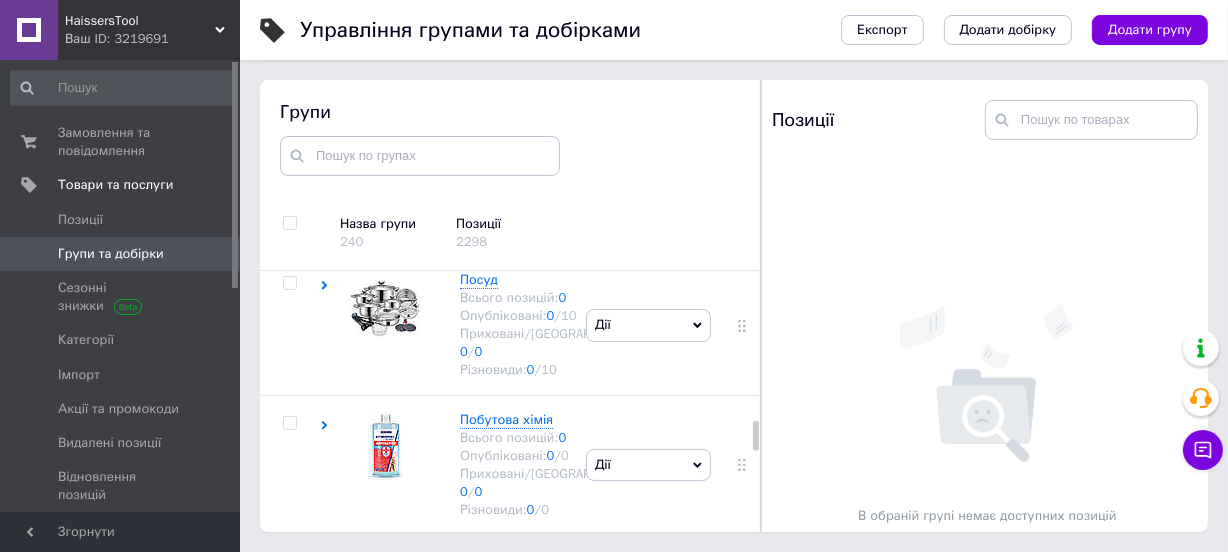 click on "34" at bounding box center [555, -1084] 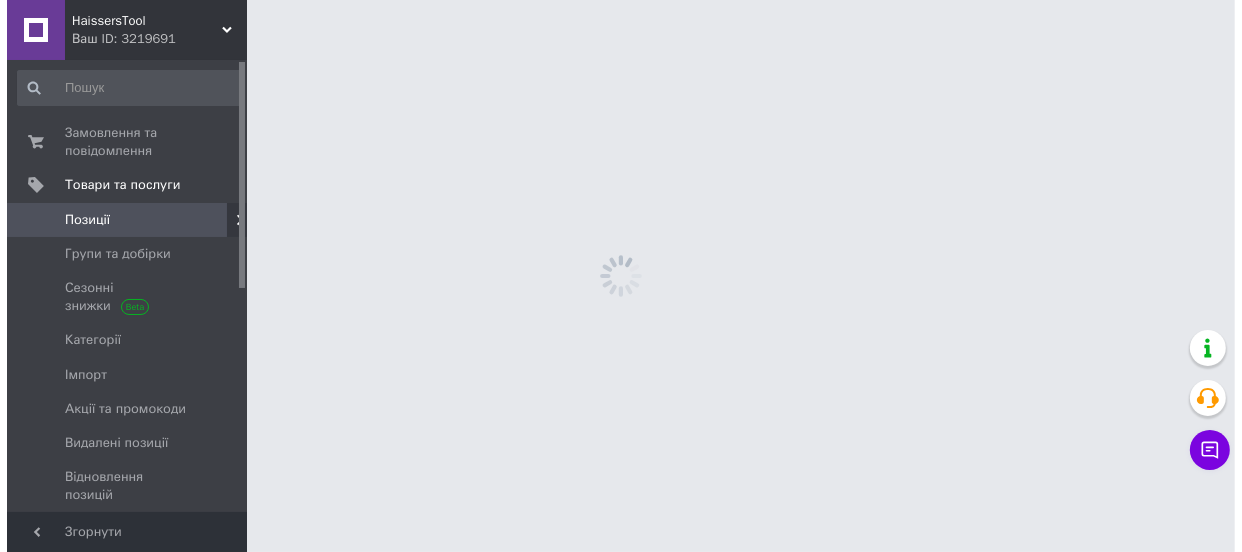 scroll, scrollTop: 0, scrollLeft: 0, axis: both 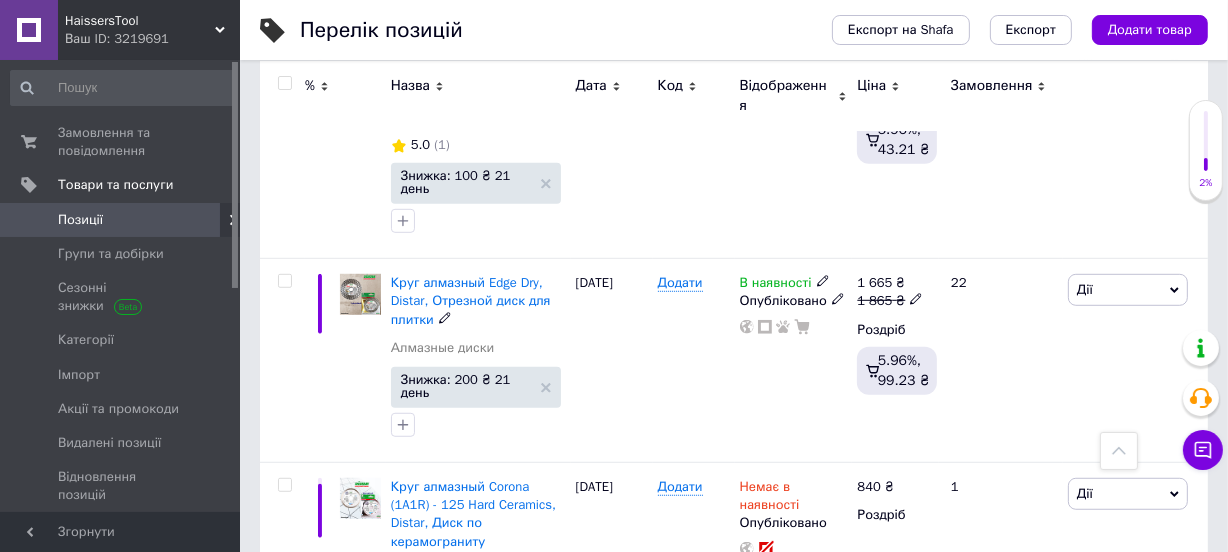 click on "﻿Круг алмазный Edge Dry, Distar, Отрезной диск для плитки" at bounding box center [471, 300] 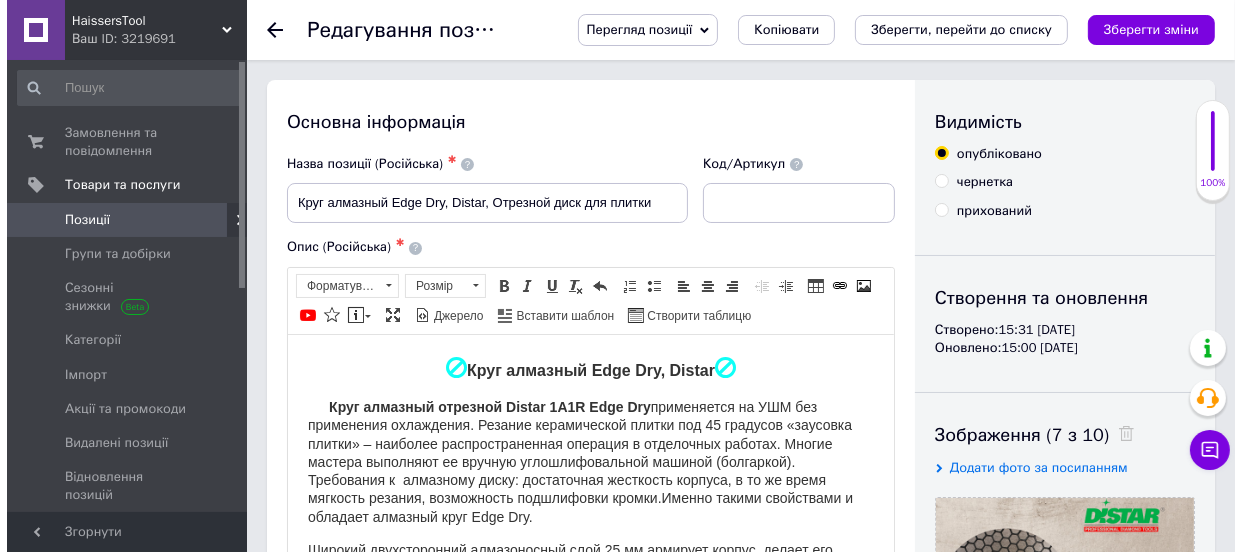 scroll, scrollTop: 0, scrollLeft: 0, axis: both 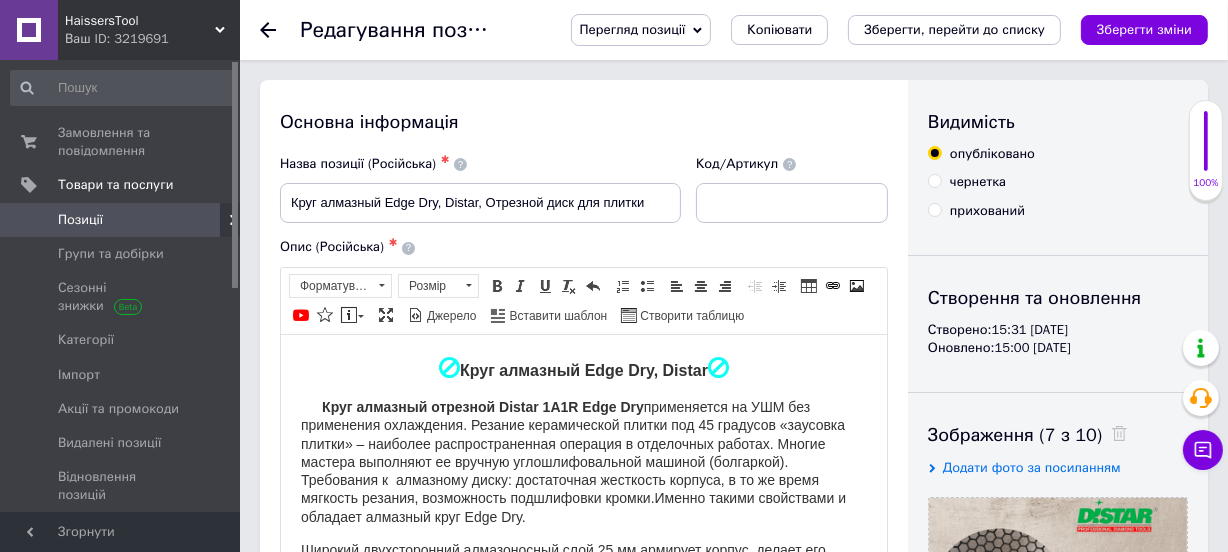 click 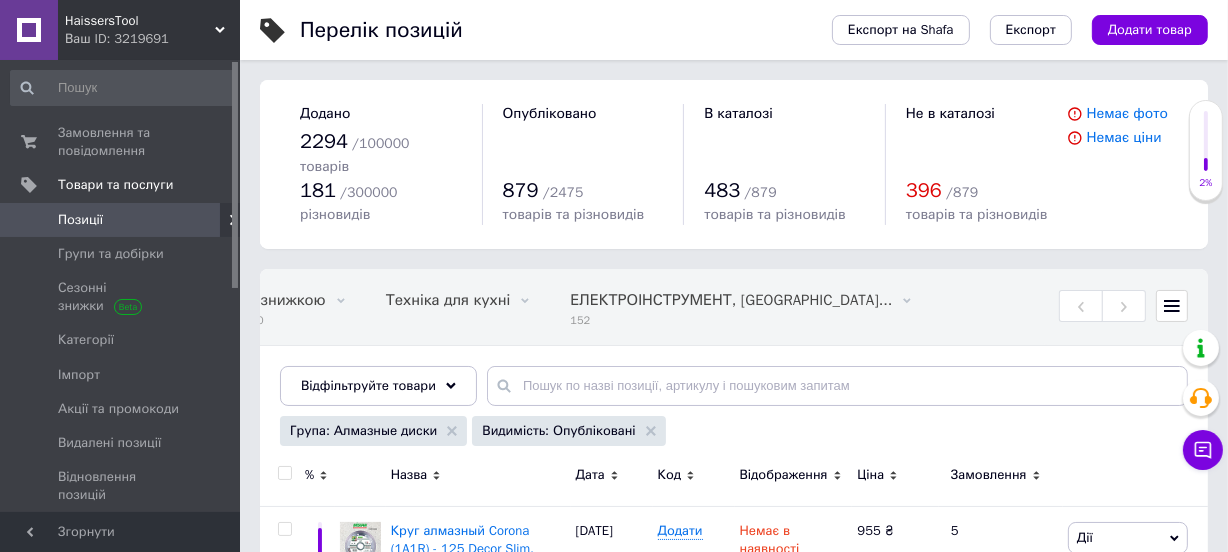 scroll, scrollTop: 0, scrollLeft: 545, axis: horizontal 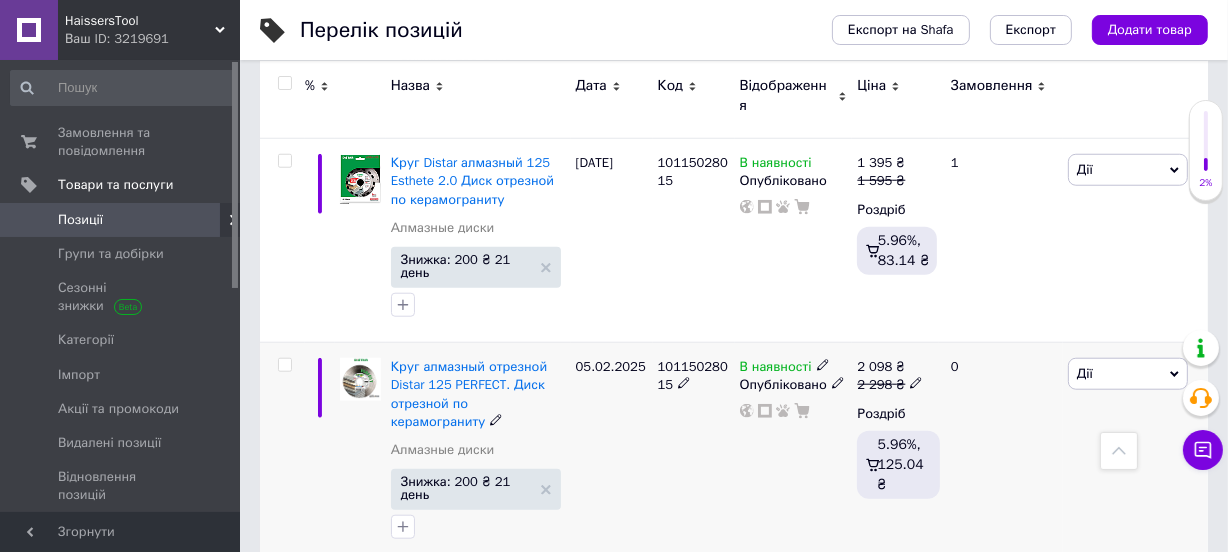 drag, startPoint x: 656, startPoint y: 323, endPoint x: 666, endPoint y: 331, distance: 12.806249 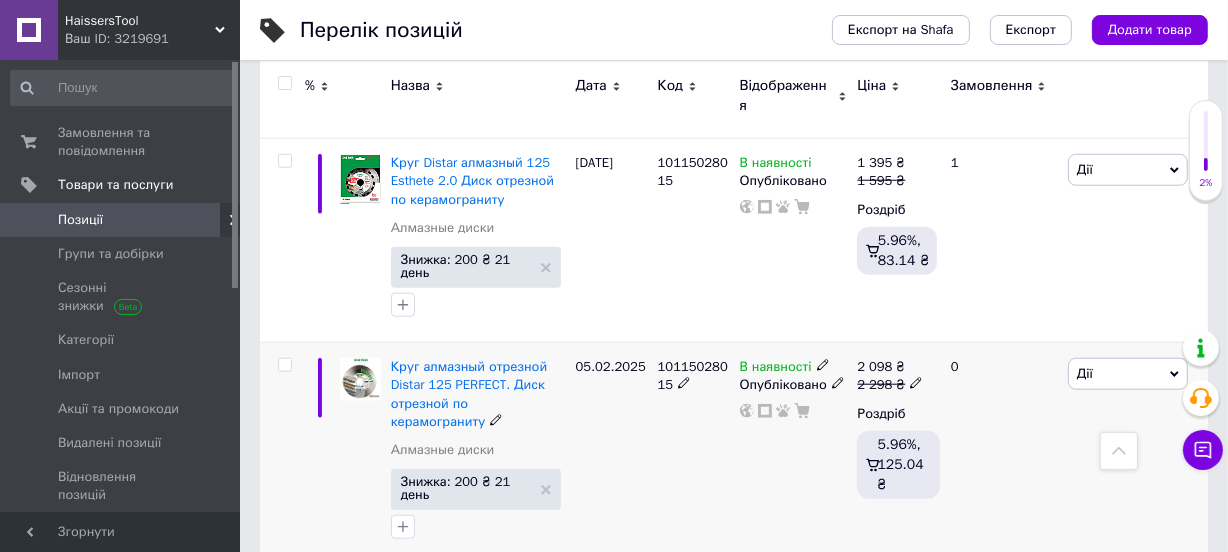 copy on "10115028015" 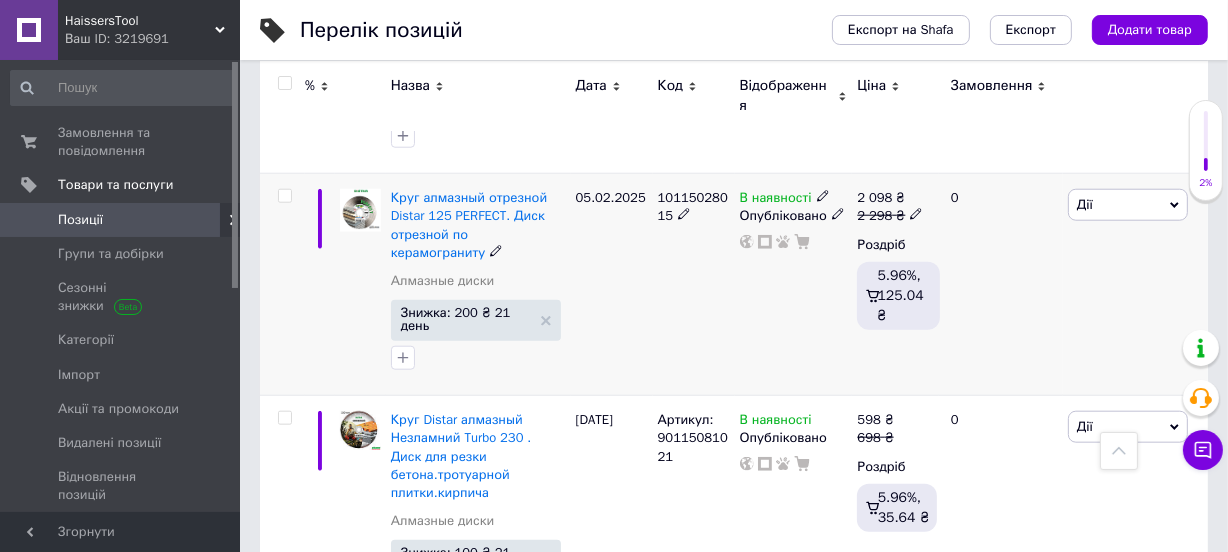 scroll, scrollTop: 1818, scrollLeft: 0, axis: vertical 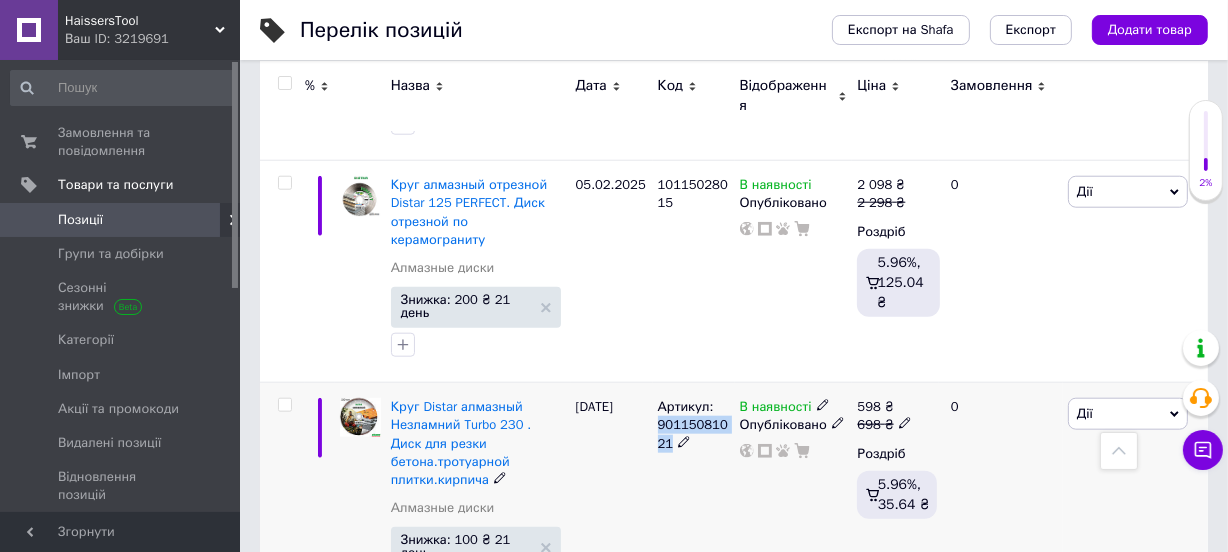 drag, startPoint x: 654, startPoint y: 354, endPoint x: 667, endPoint y: 374, distance: 23.853722 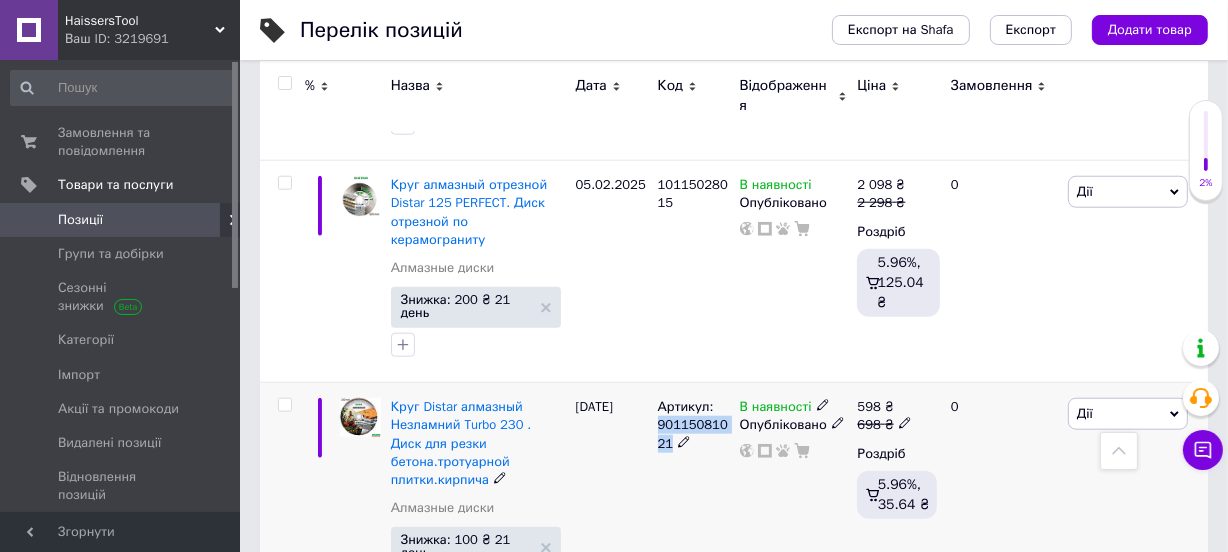 copy on "90115081021" 